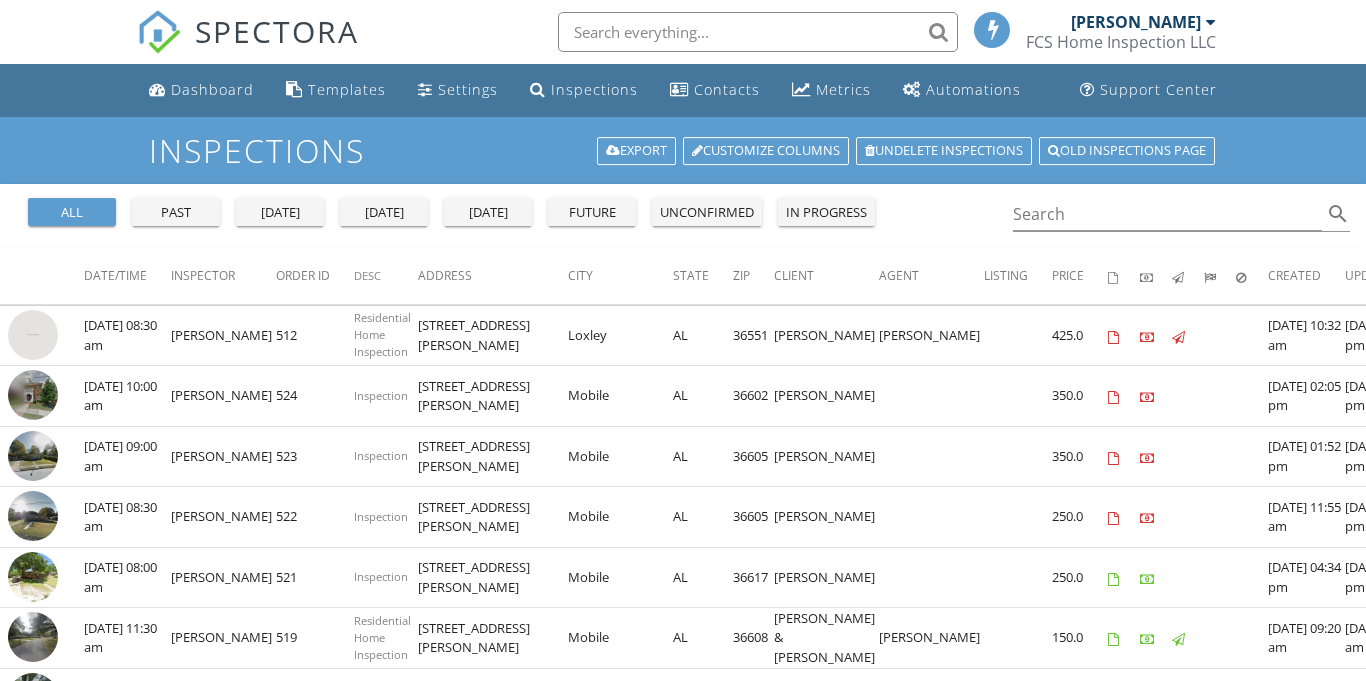 scroll, scrollTop: 0, scrollLeft: 0, axis: both 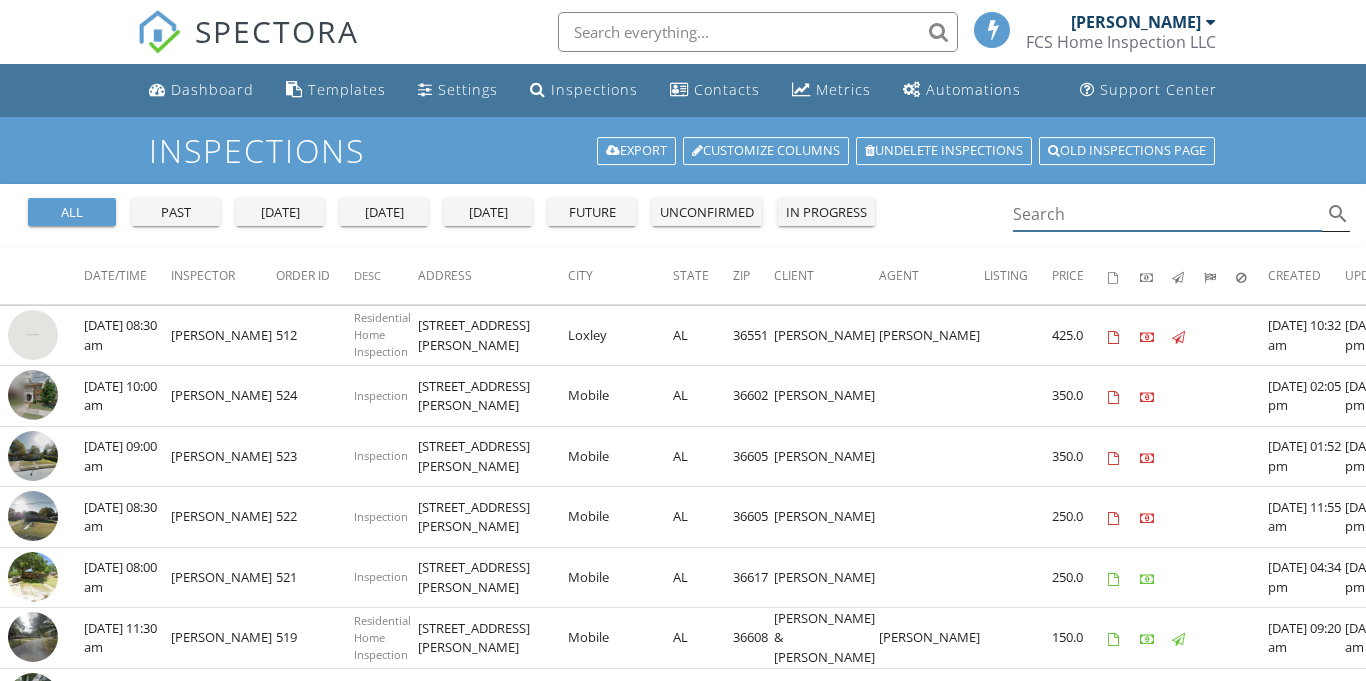 click at bounding box center (1167, 214) 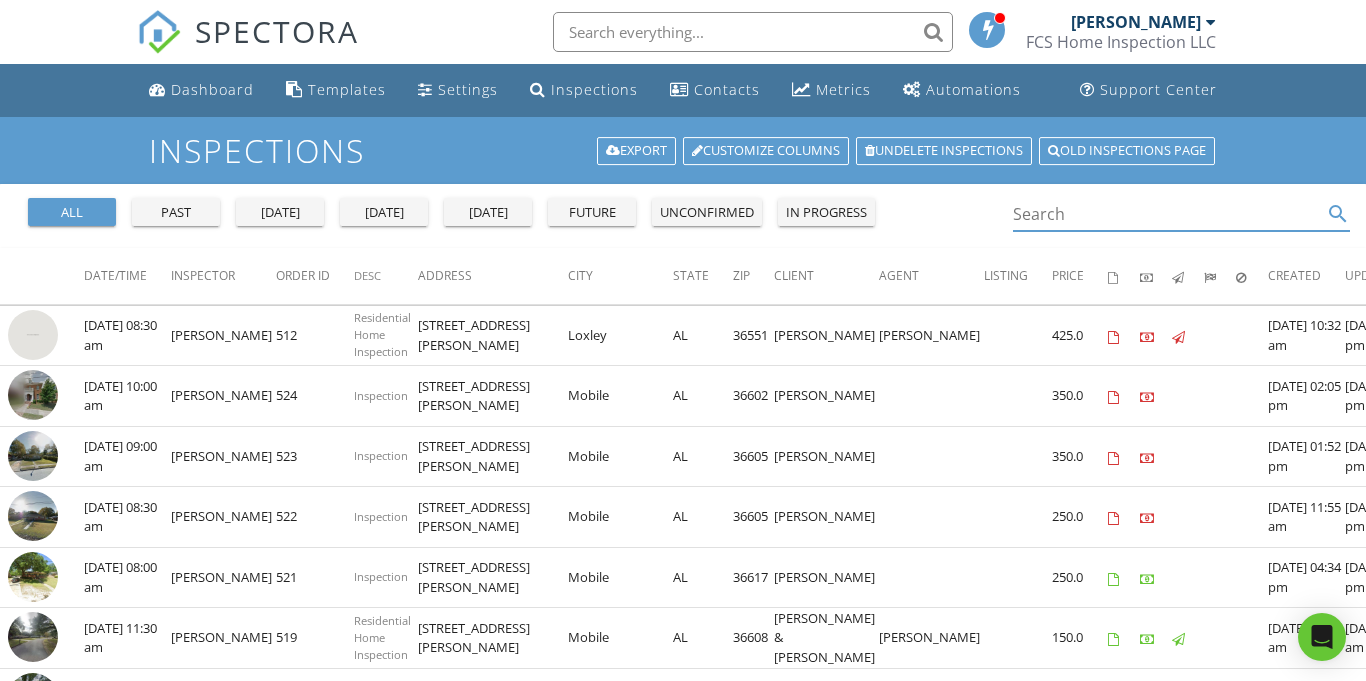 scroll, scrollTop: 0, scrollLeft: 0, axis: both 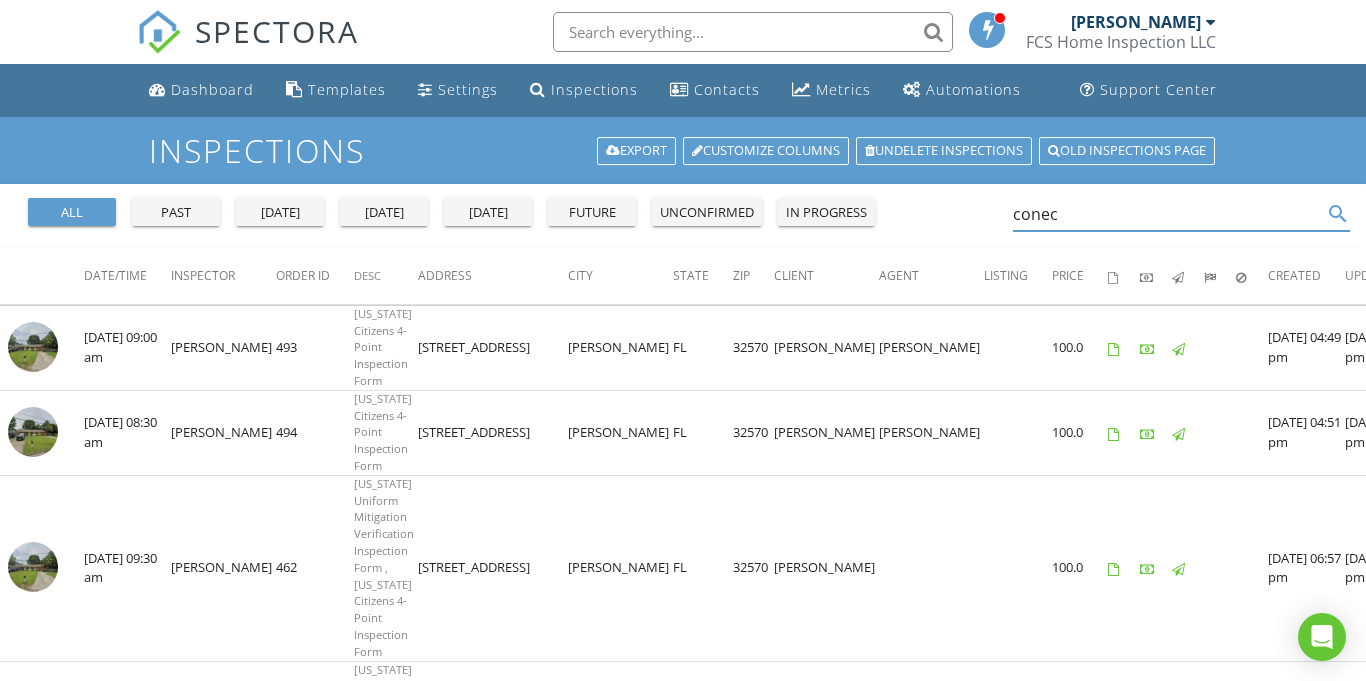 type on "conec" 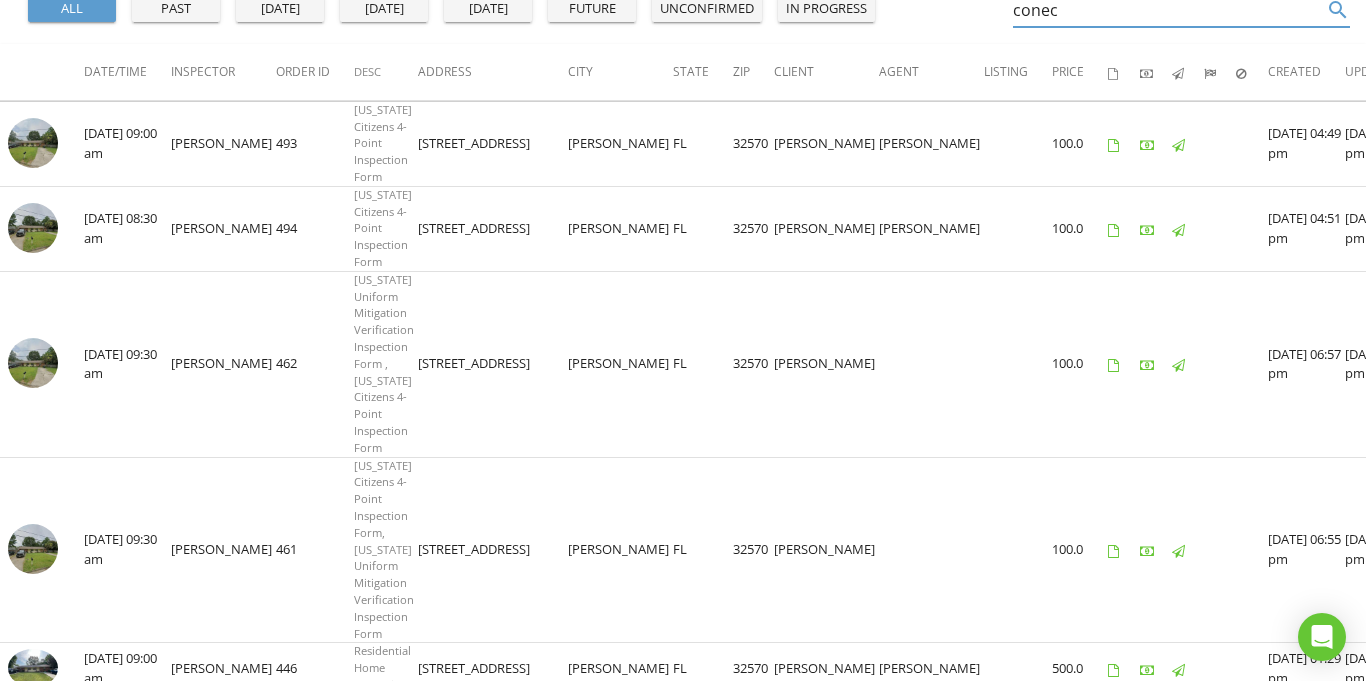 scroll, scrollTop: 0, scrollLeft: 0, axis: both 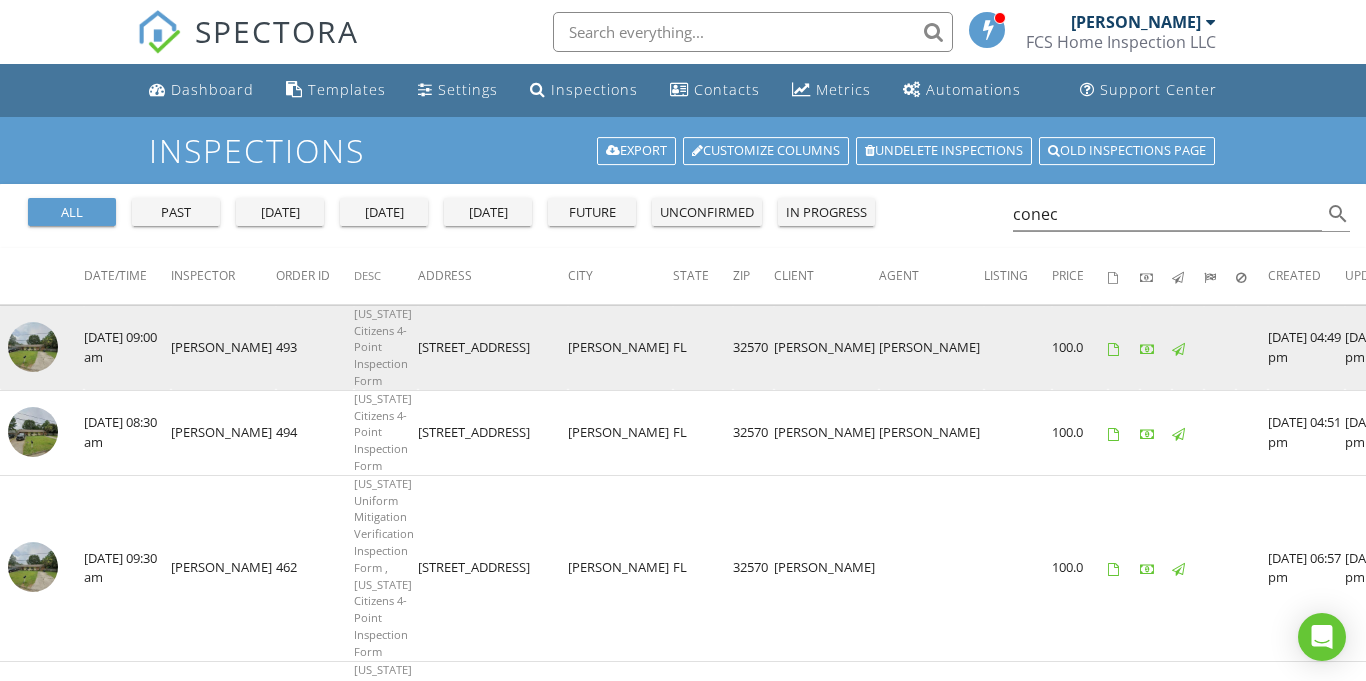 click at bounding box center [1431, 349] 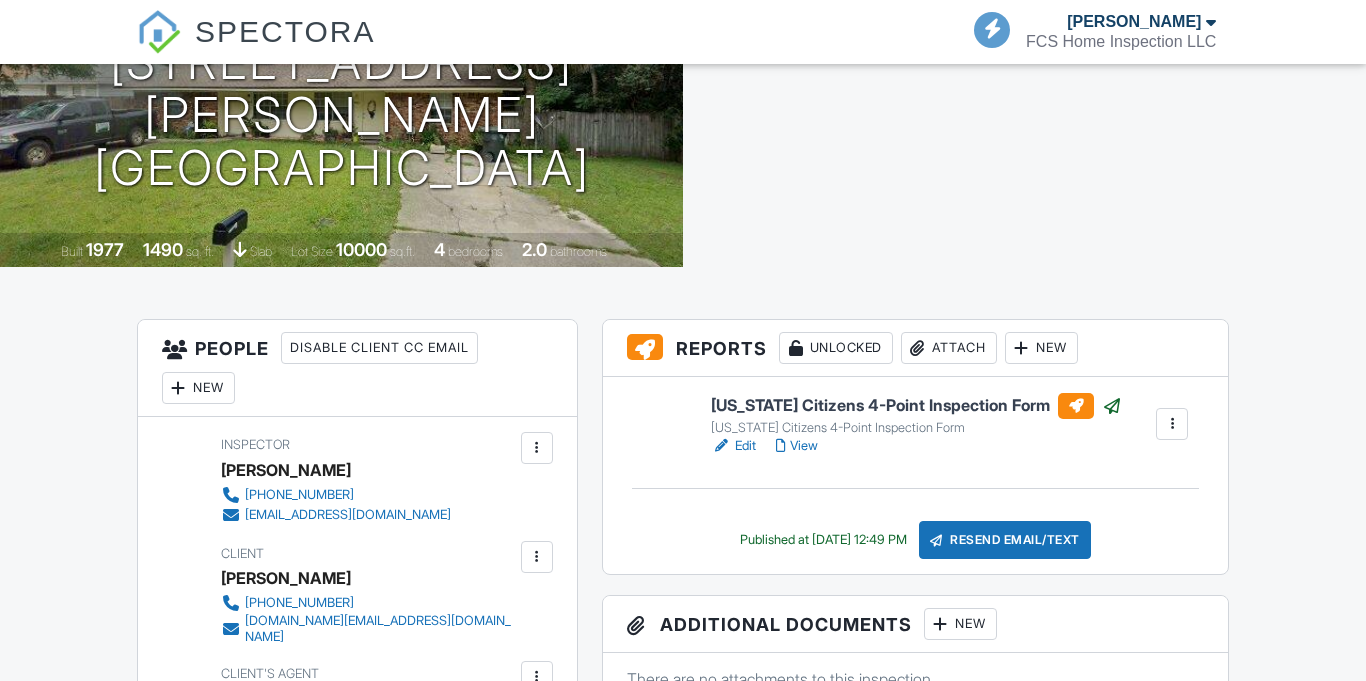 scroll, scrollTop: 0, scrollLeft: 0, axis: both 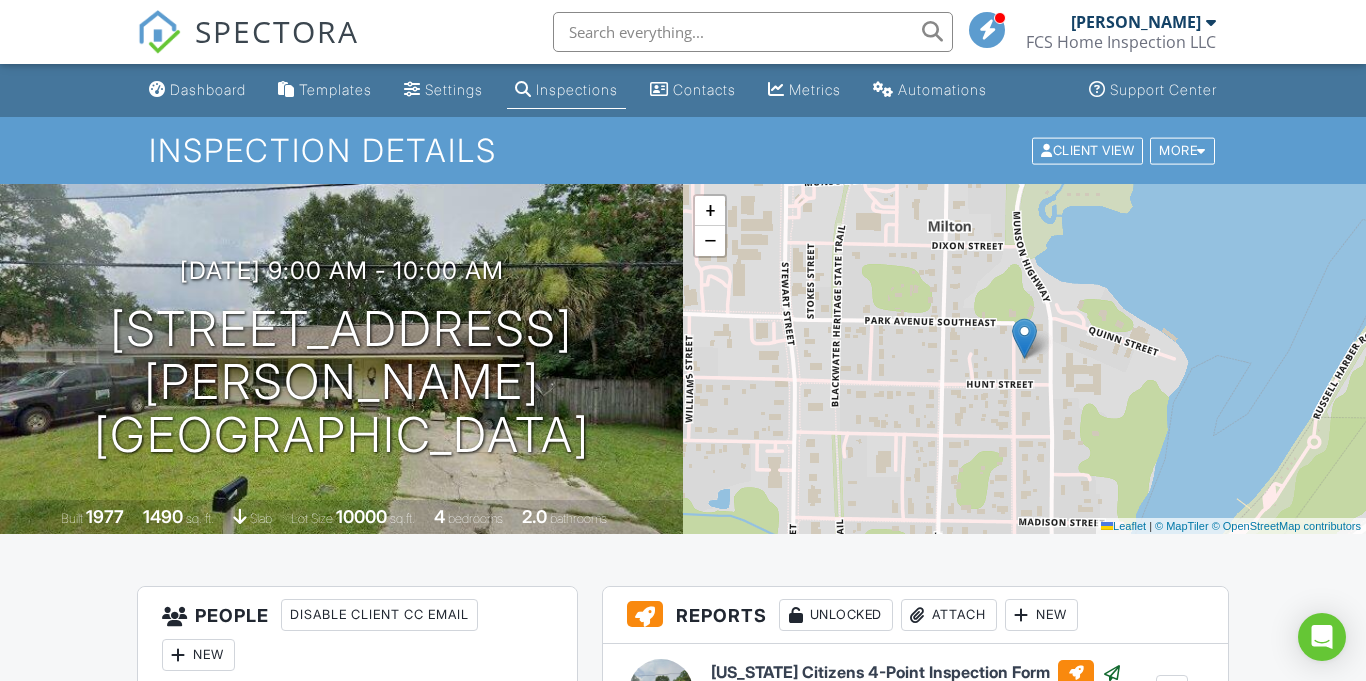 click on "Inspections" at bounding box center (577, 89) 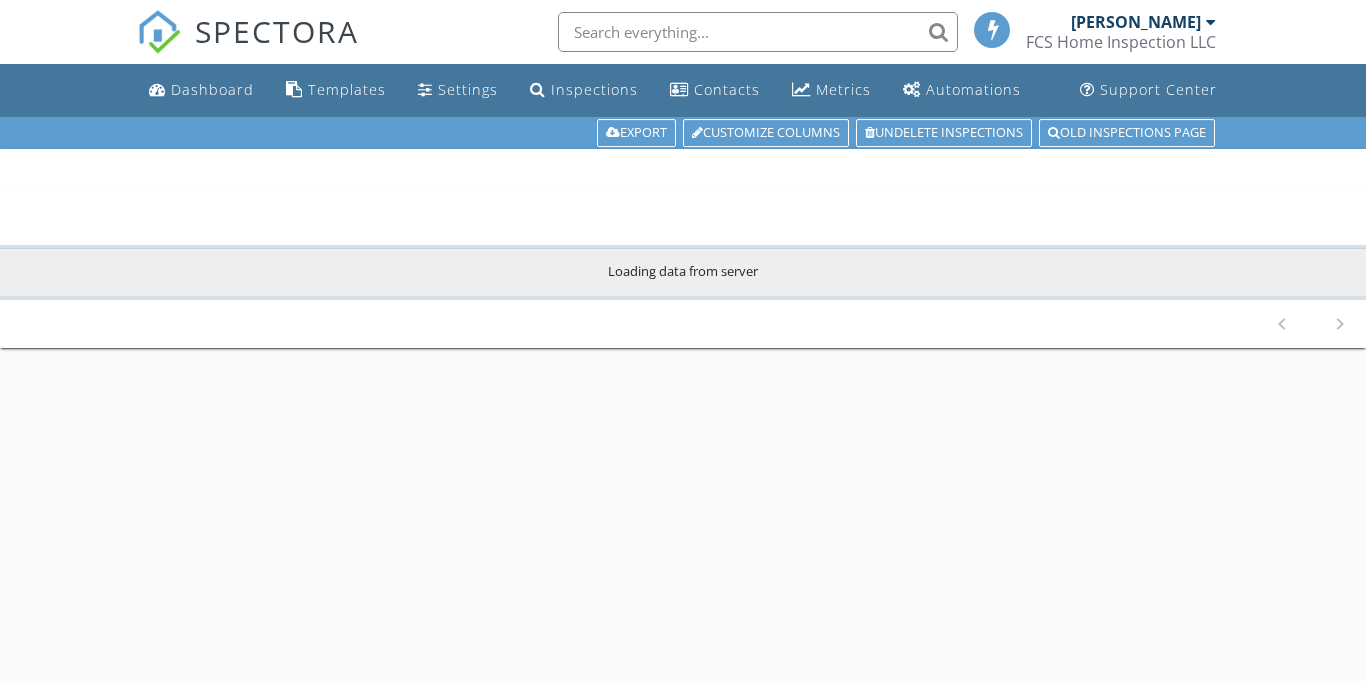 scroll, scrollTop: 0, scrollLeft: 0, axis: both 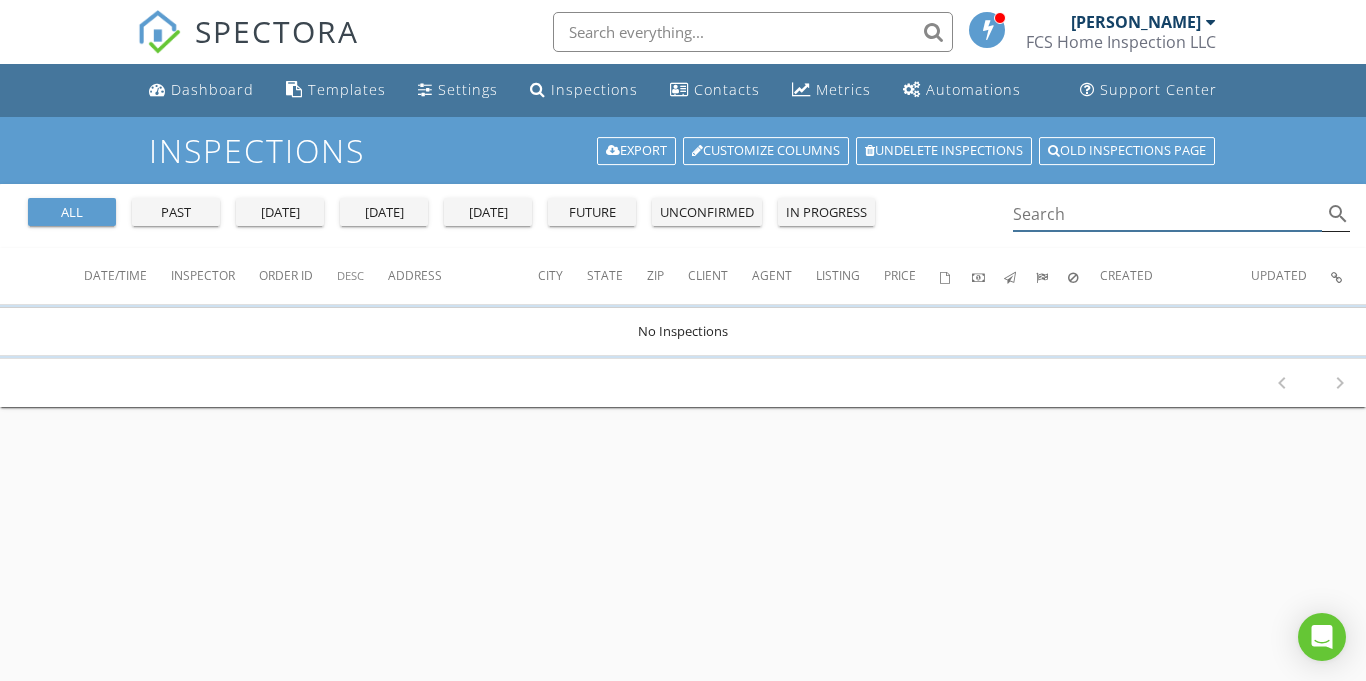 click at bounding box center [1167, 214] 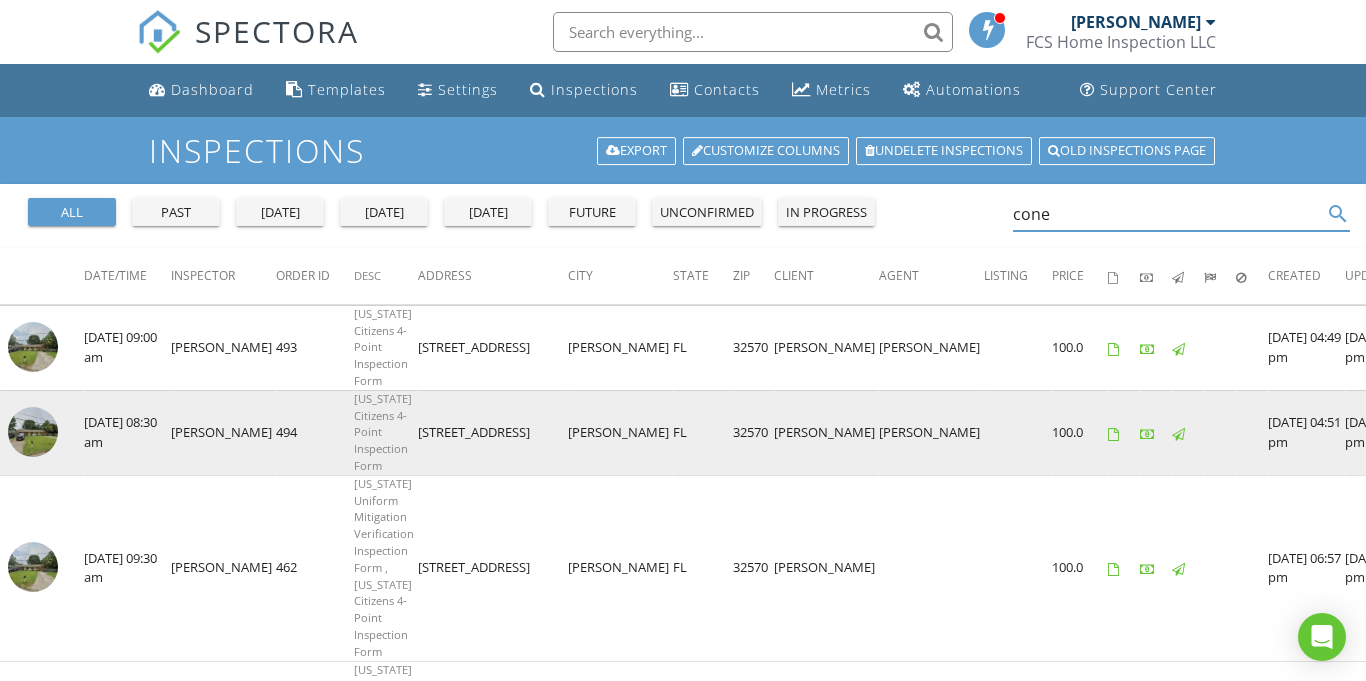 type on "cone" 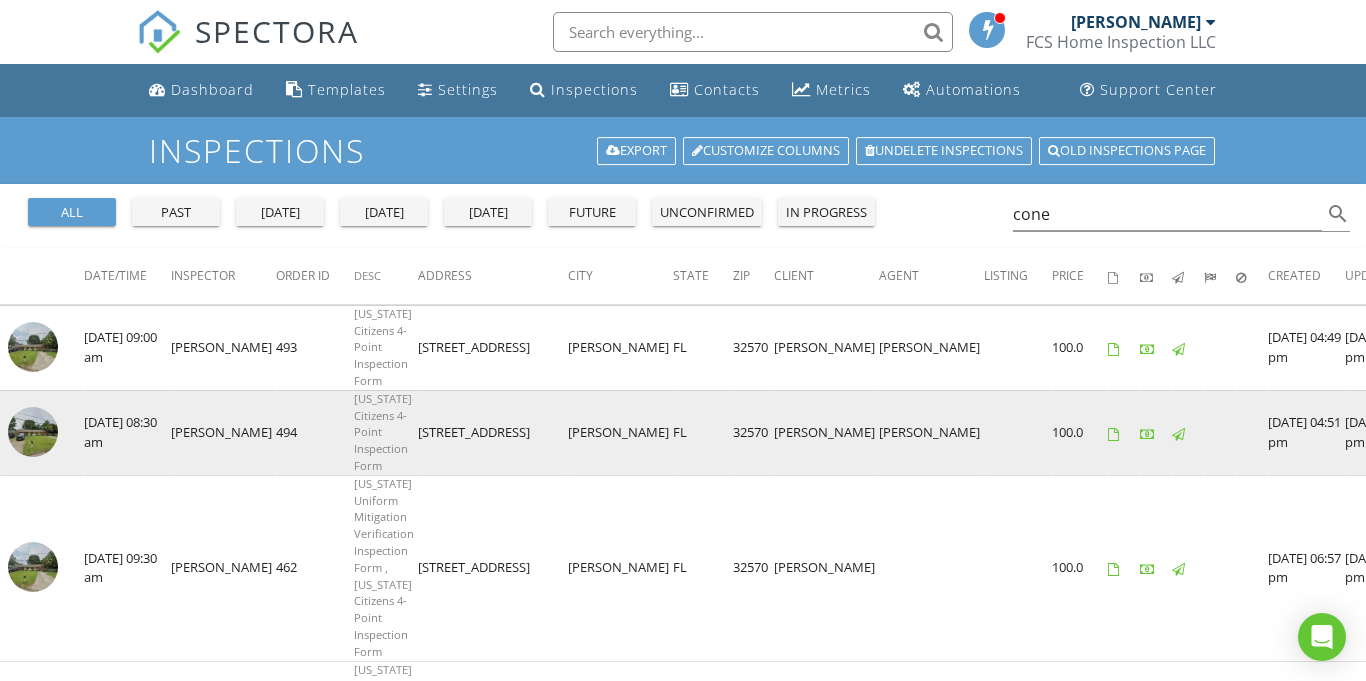 click at bounding box center [1431, 434] 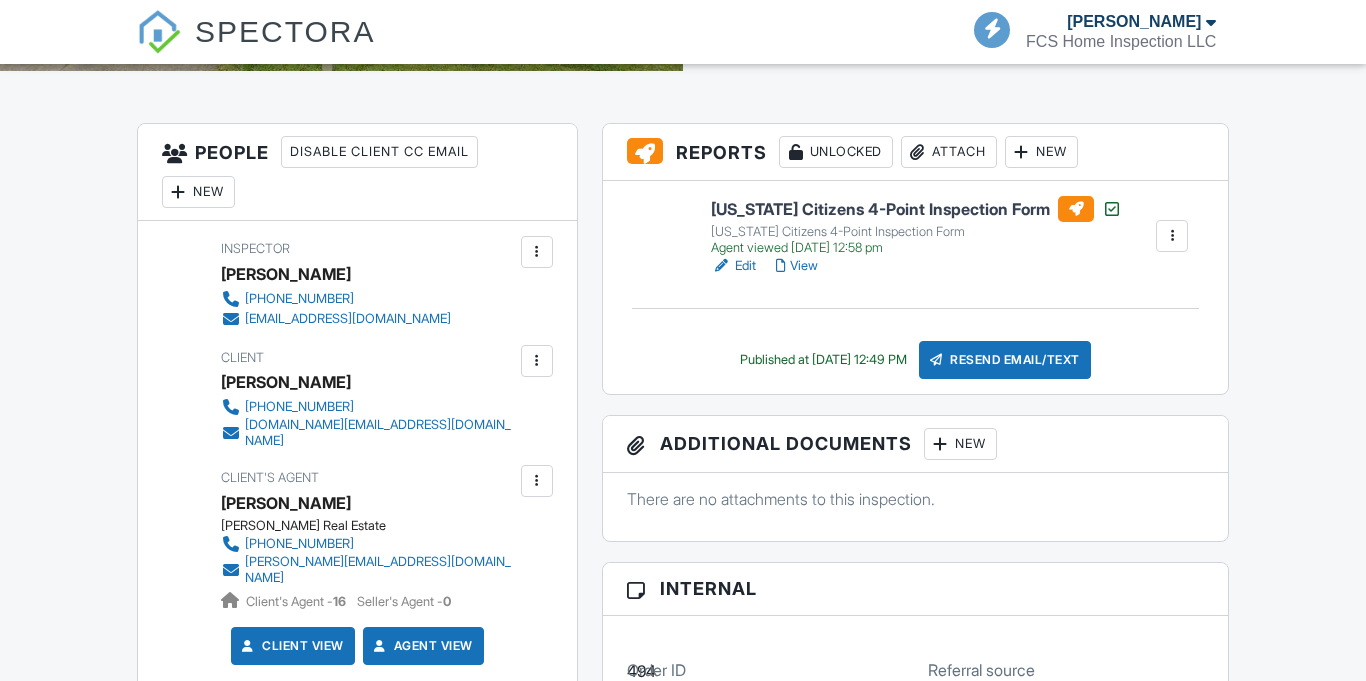 scroll, scrollTop: 0, scrollLeft: 0, axis: both 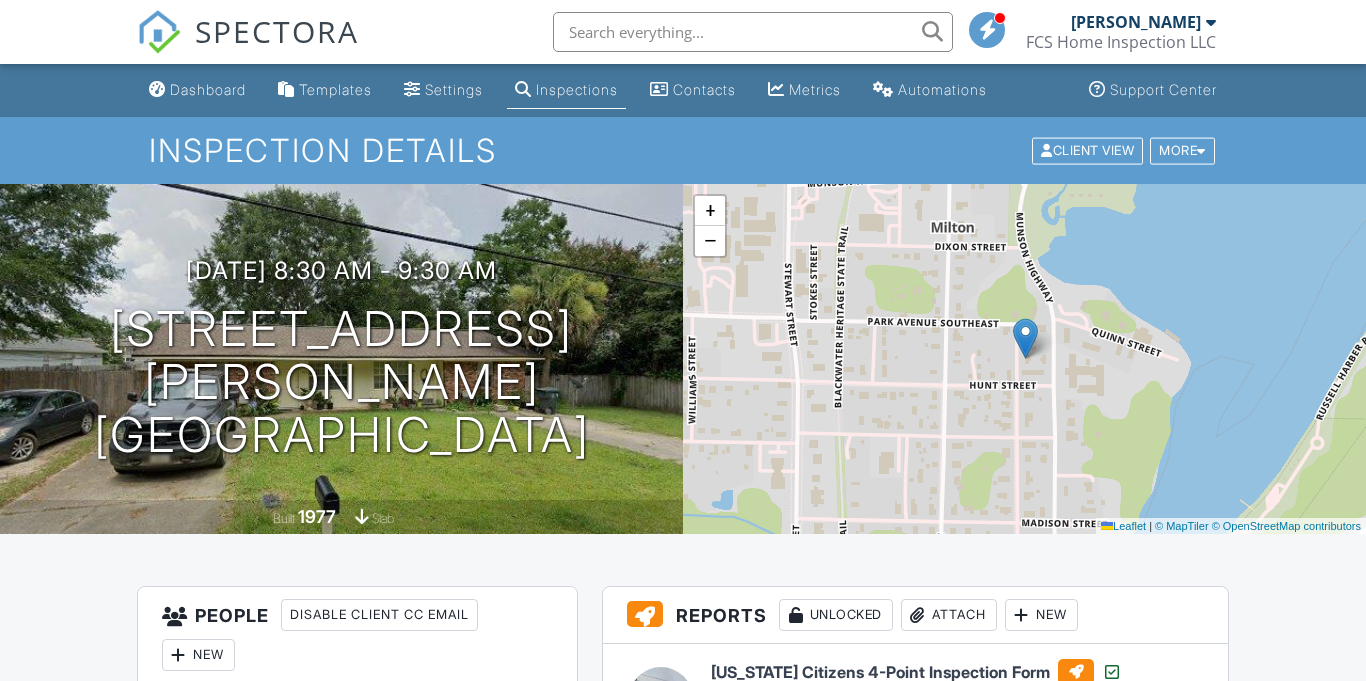 click on "Inspections" at bounding box center [577, 89] 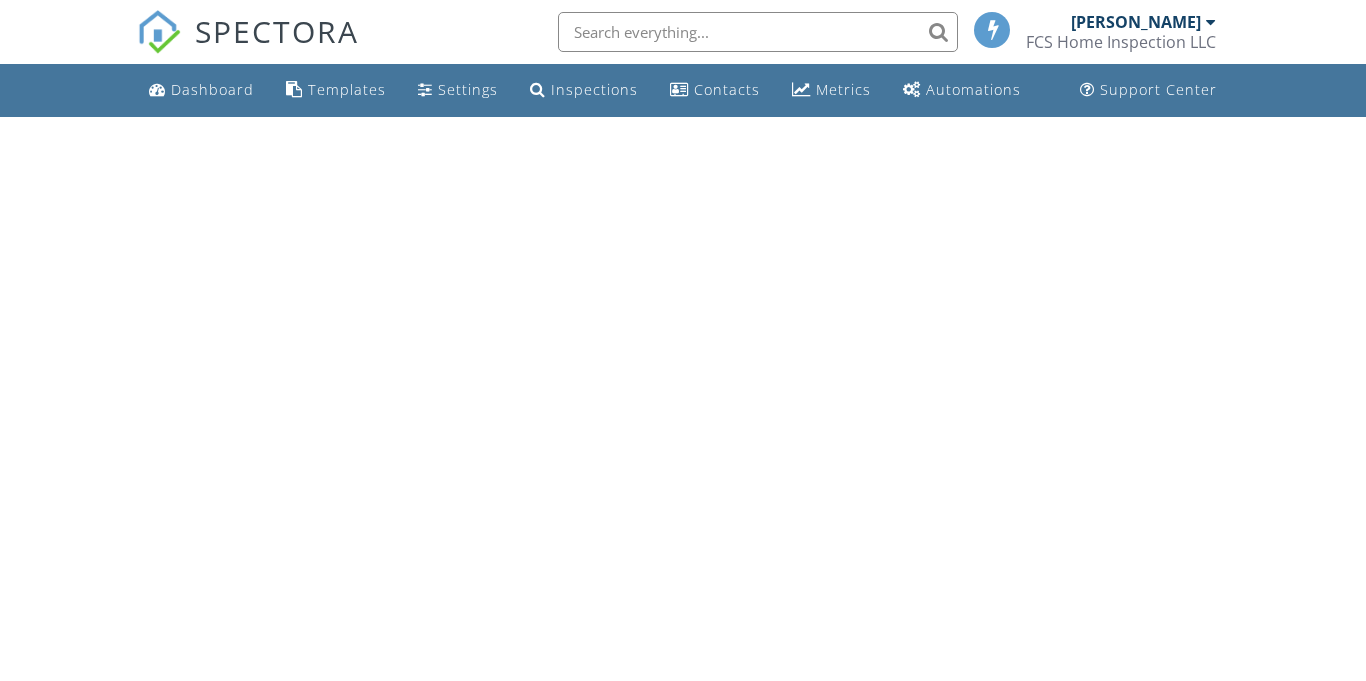 scroll, scrollTop: 0, scrollLeft: 0, axis: both 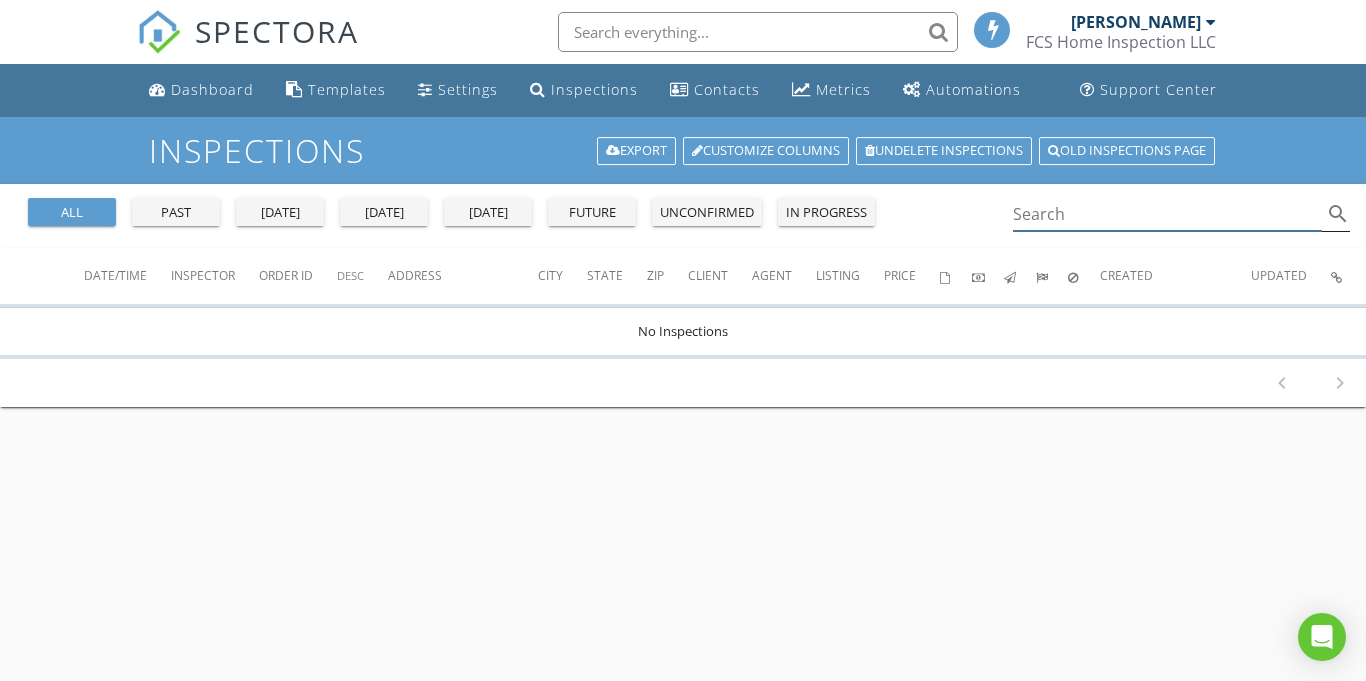 click at bounding box center [1167, 214] 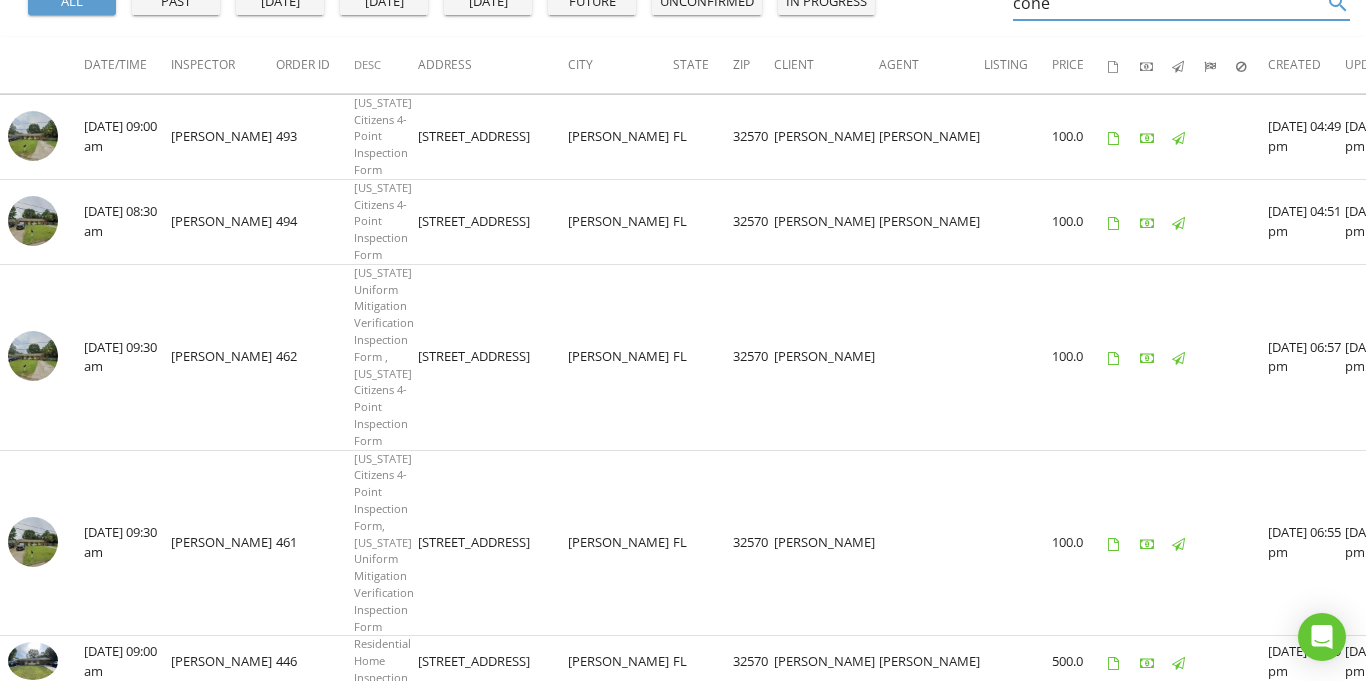 scroll, scrollTop: 216, scrollLeft: 0, axis: vertical 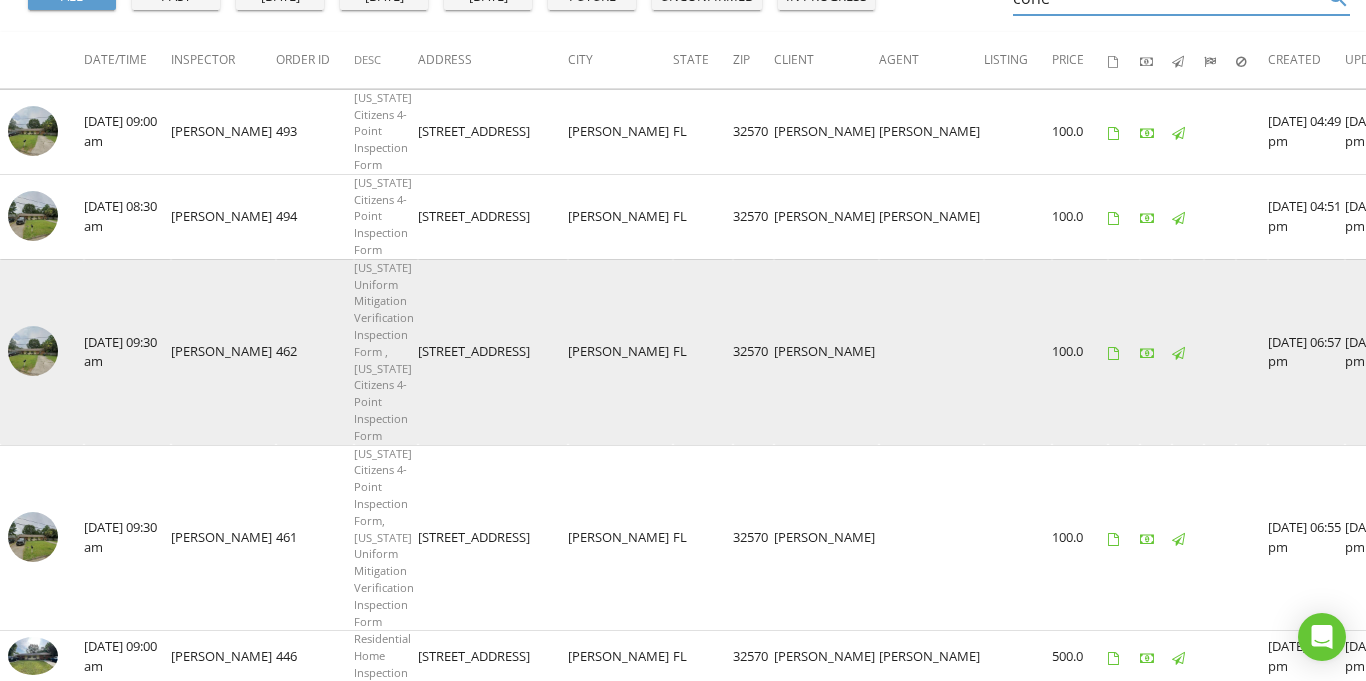 type on "cone" 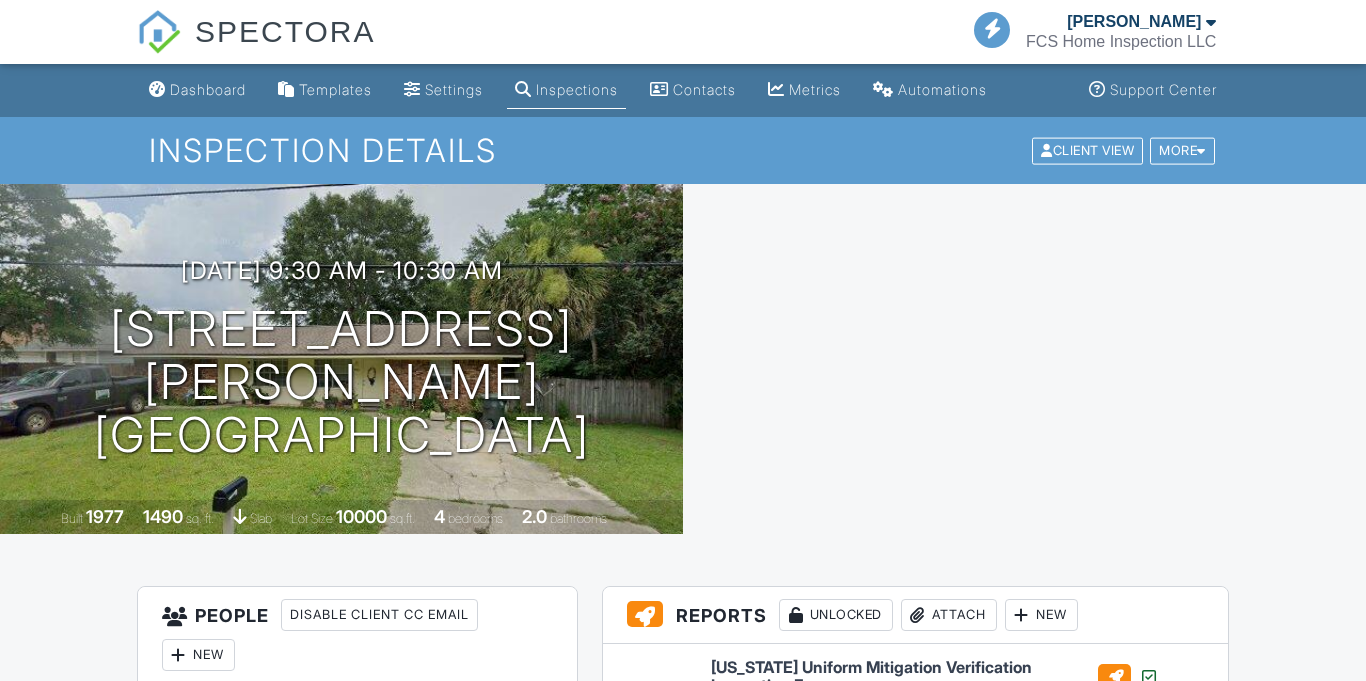 scroll, scrollTop: 503, scrollLeft: 0, axis: vertical 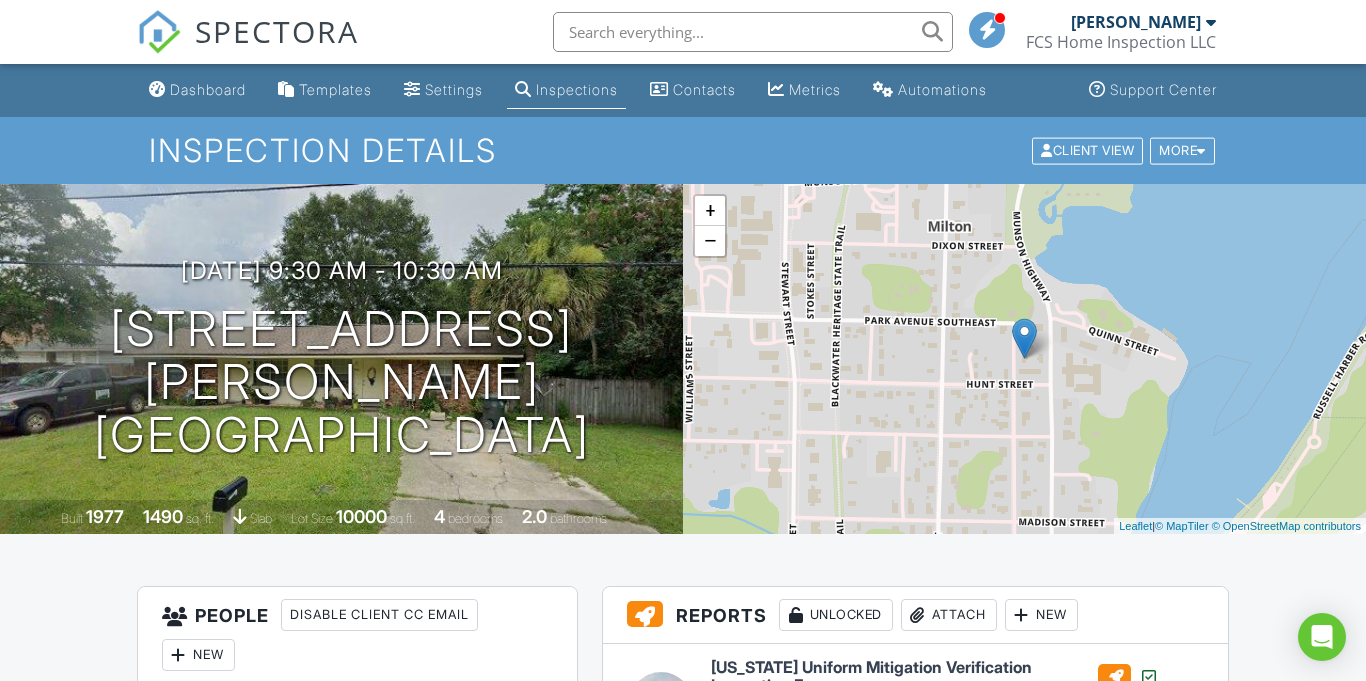 click at bounding box center (523, 89) 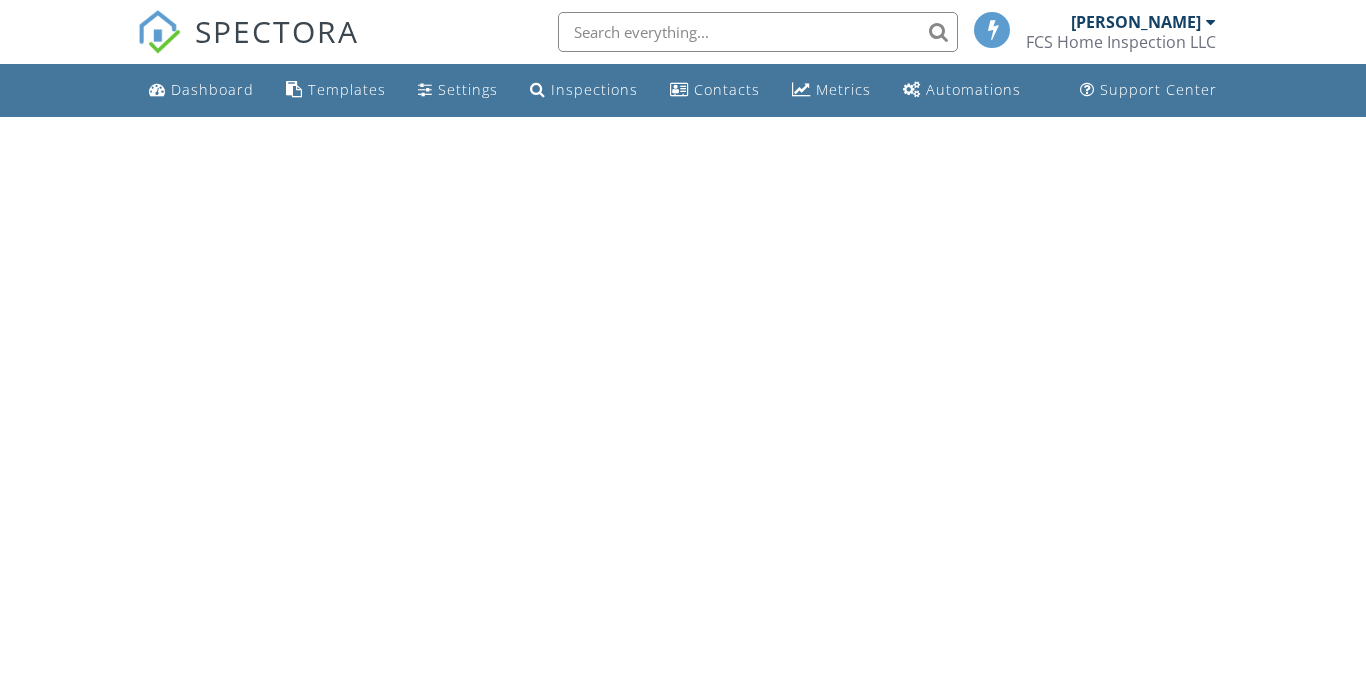 scroll, scrollTop: 0, scrollLeft: 0, axis: both 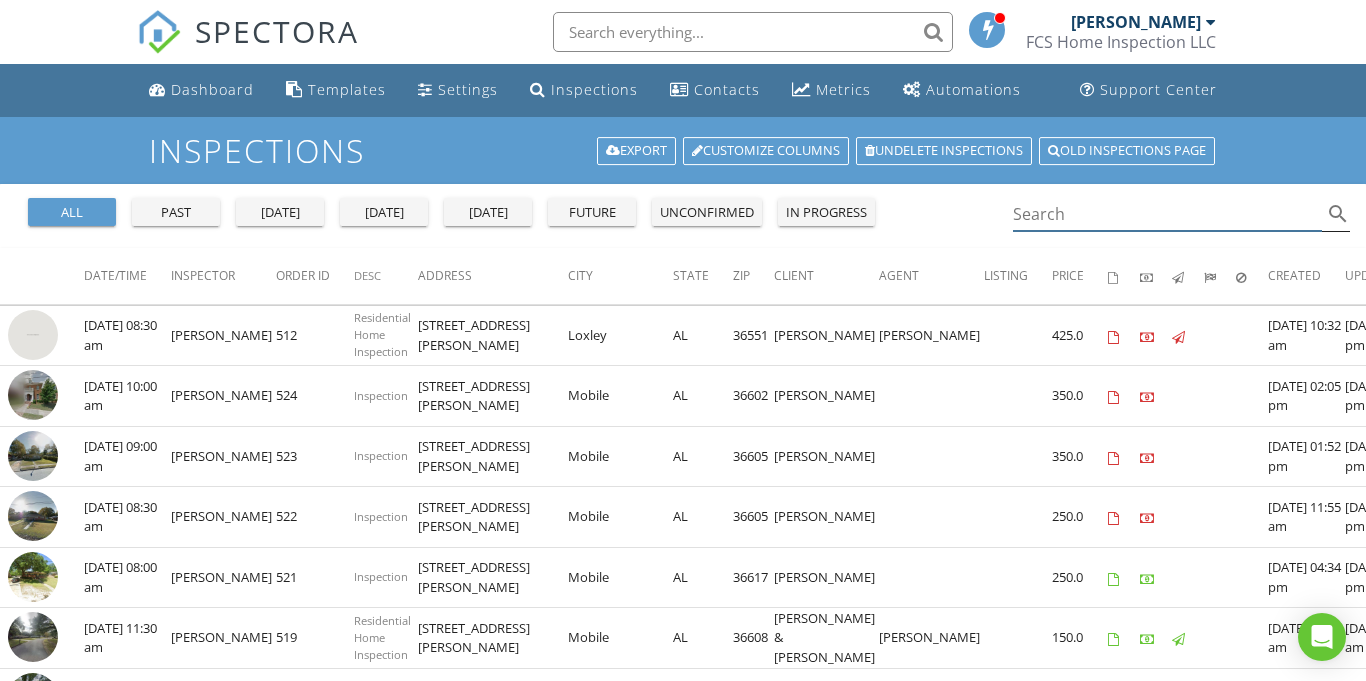 click at bounding box center [1167, 214] 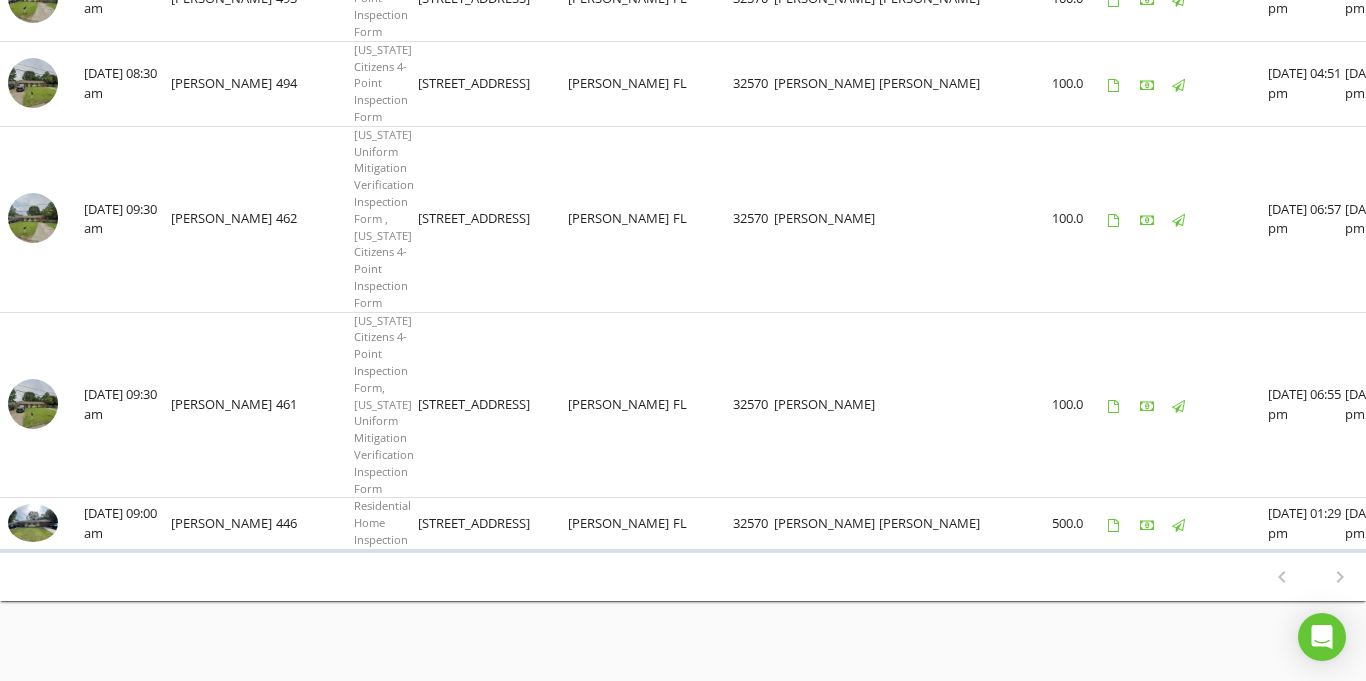 scroll, scrollTop: 367, scrollLeft: 0, axis: vertical 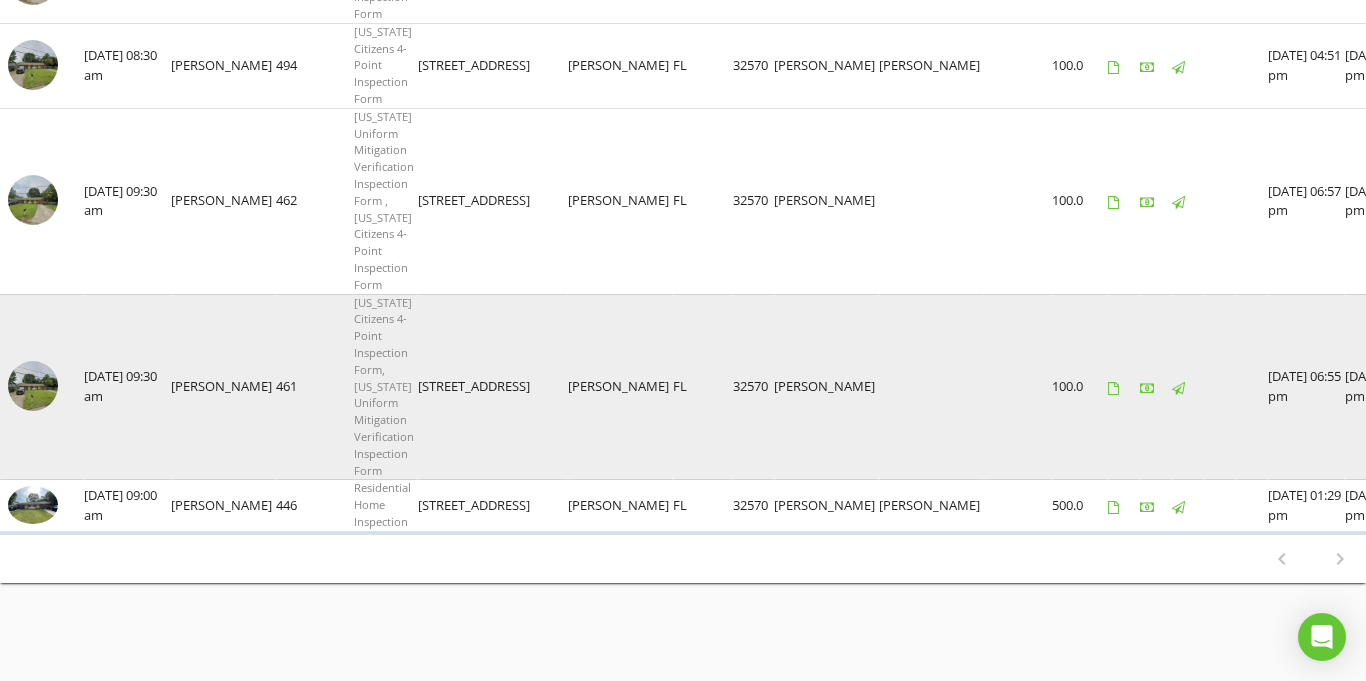 type on "cone" 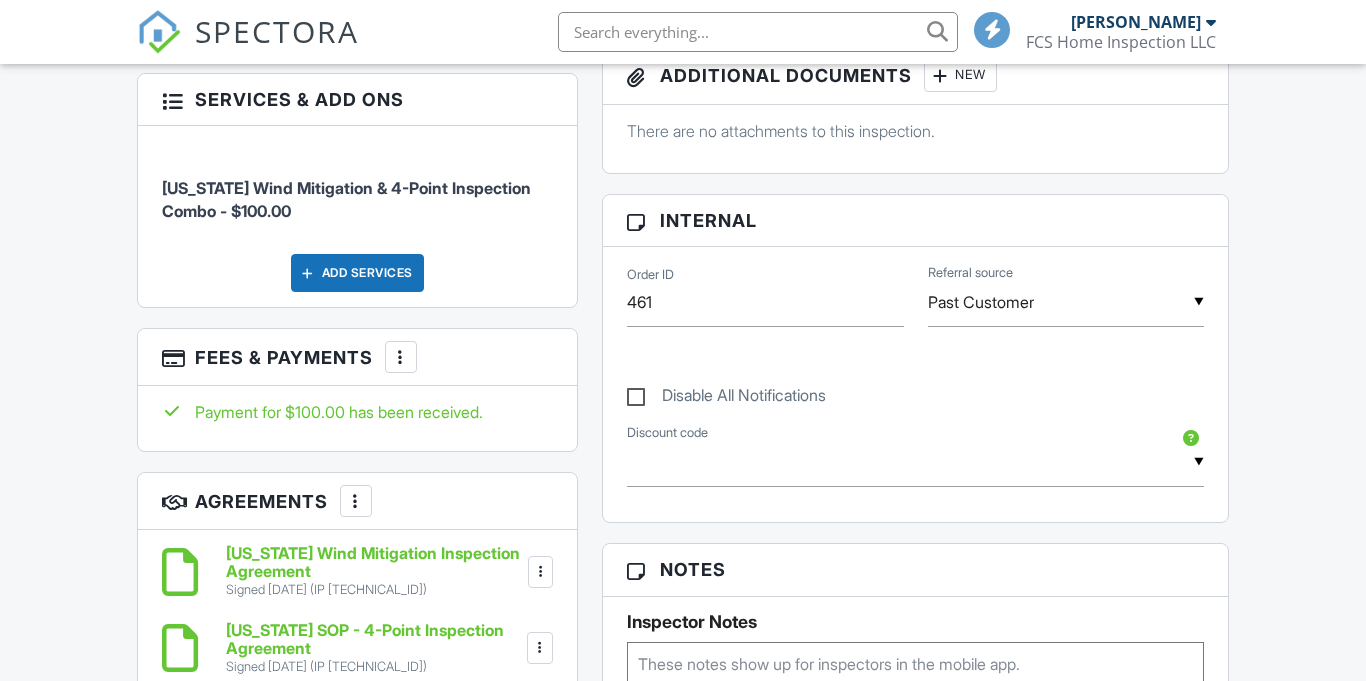 scroll, scrollTop: 2312, scrollLeft: 0, axis: vertical 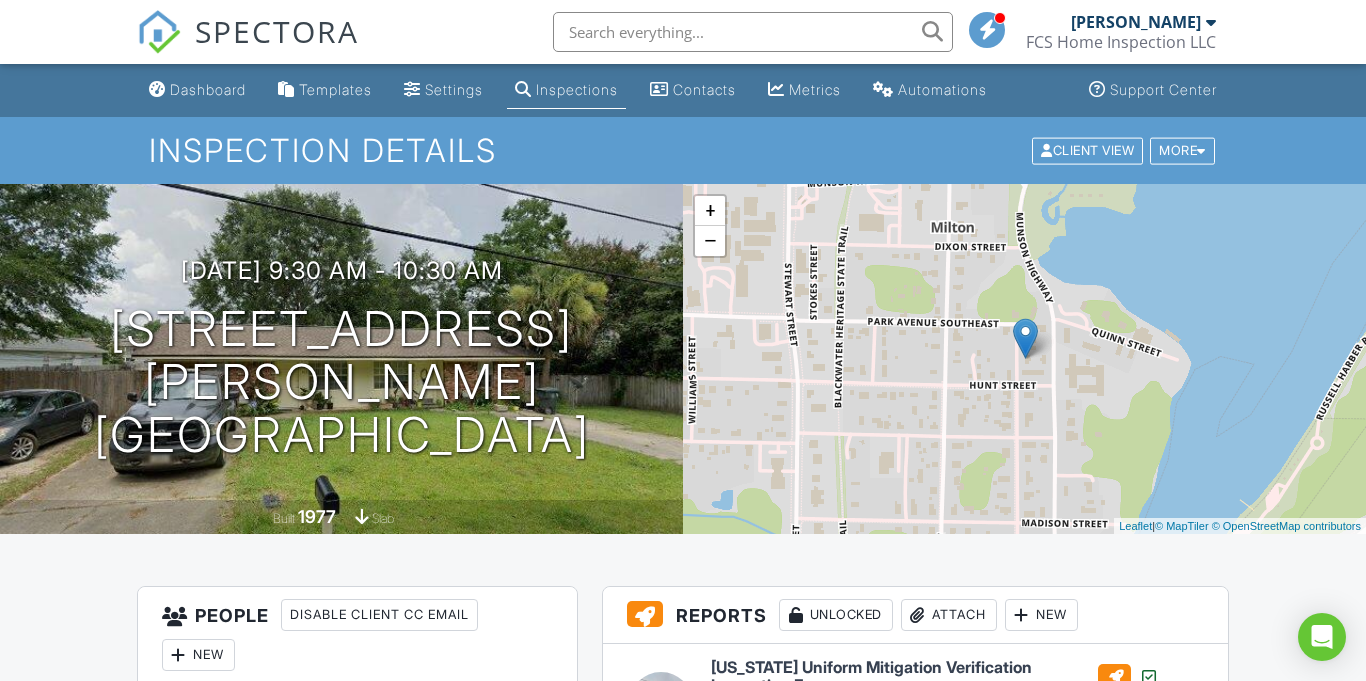 click on "Inspections" at bounding box center (577, 89) 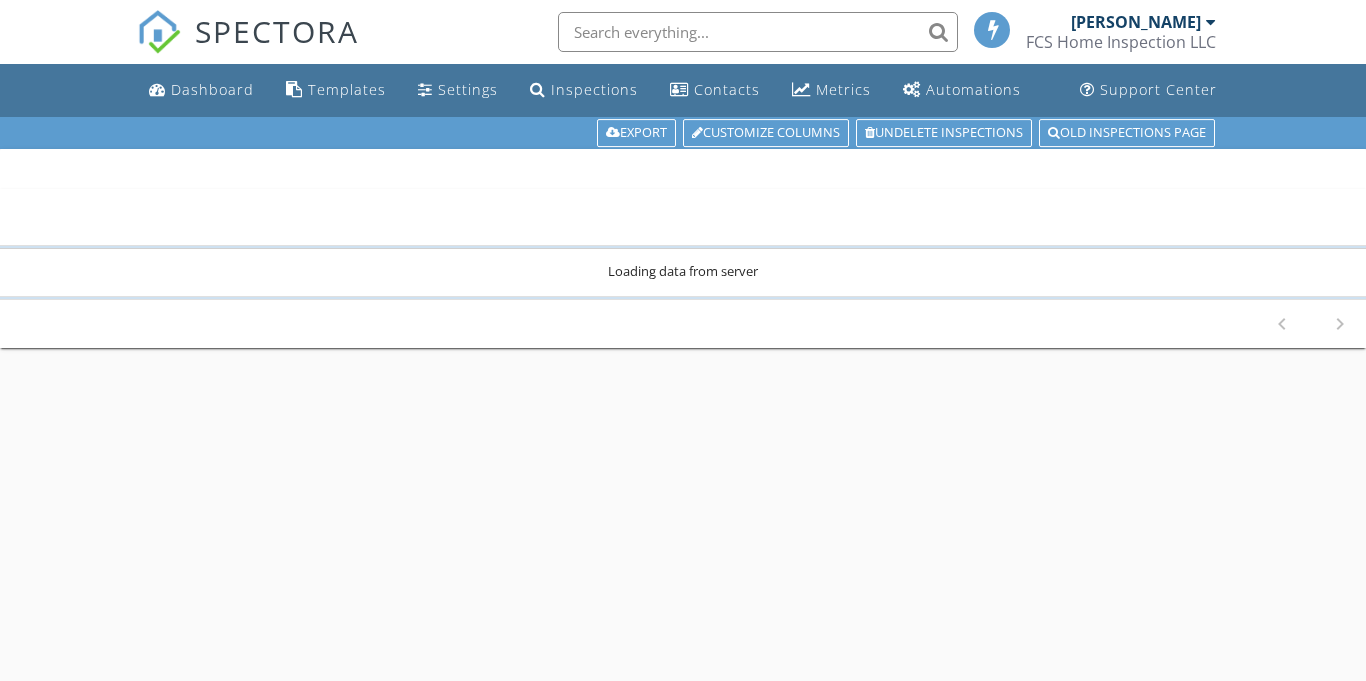 scroll, scrollTop: 0, scrollLeft: 0, axis: both 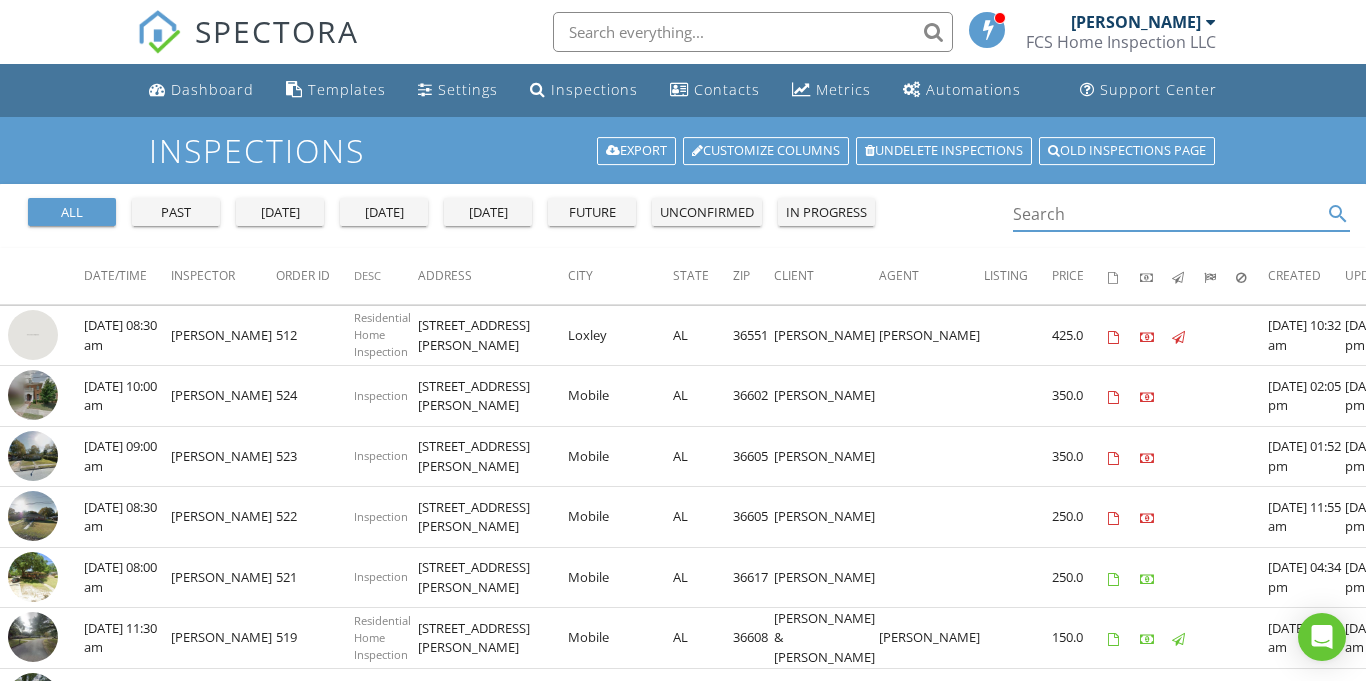 click at bounding box center (1167, 214) 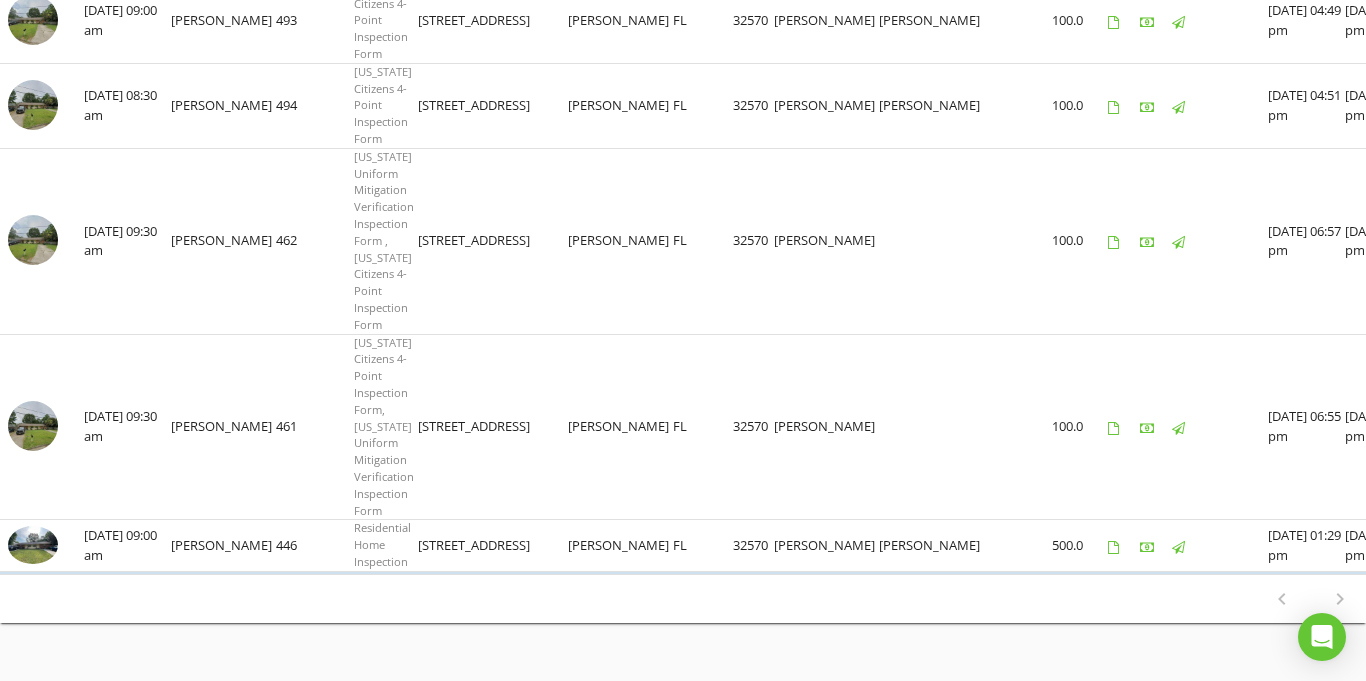 scroll, scrollTop: 369, scrollLeft: 0, axis: vertical 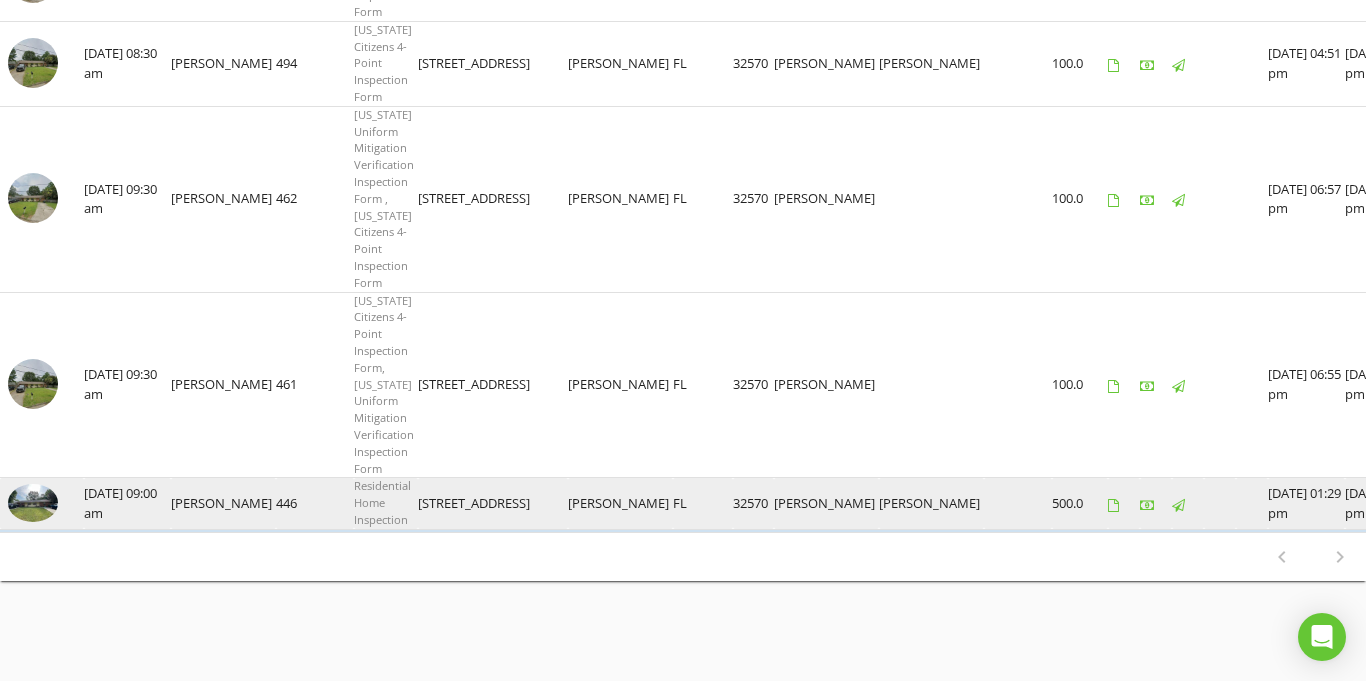 type on "cone" 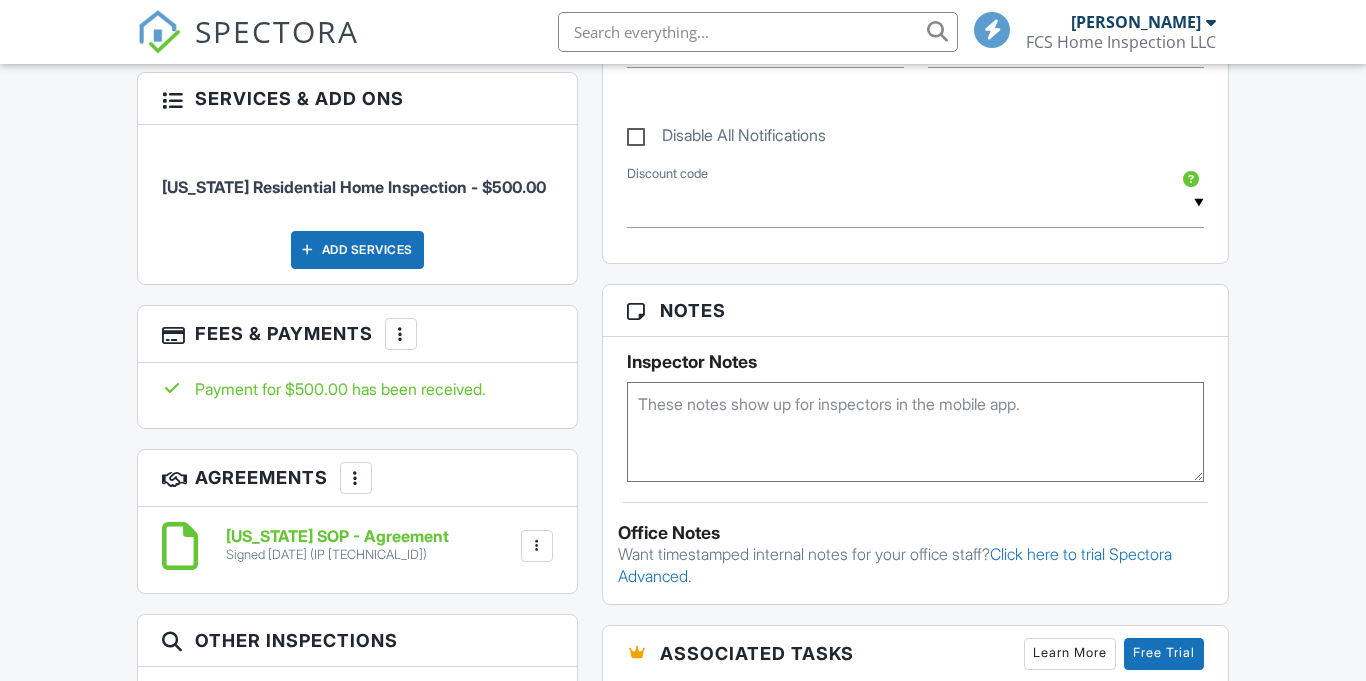 scroll, scrollTop: 1107, scrollLeft: 0, axis: vertical 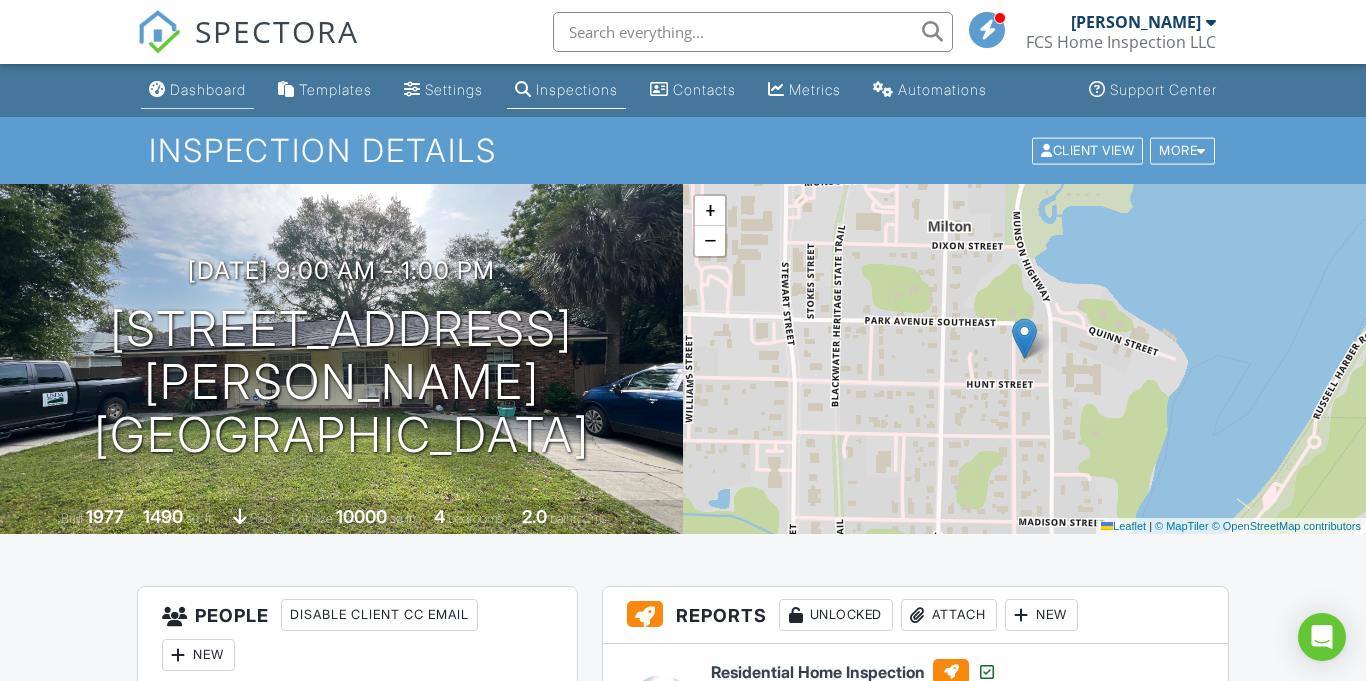 click on "Dashboard" at bounding box center (208, 89) 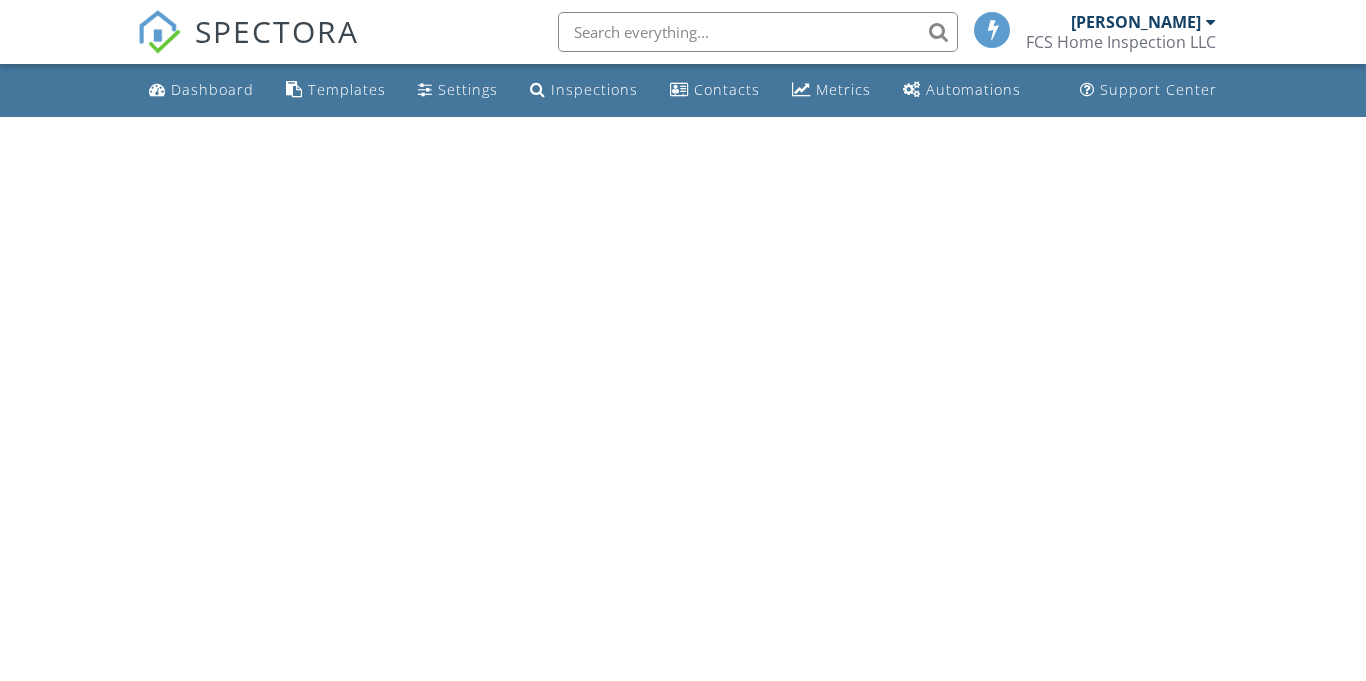 scroll, scrollTop: 0, scrollLeft: 0, axis: both 